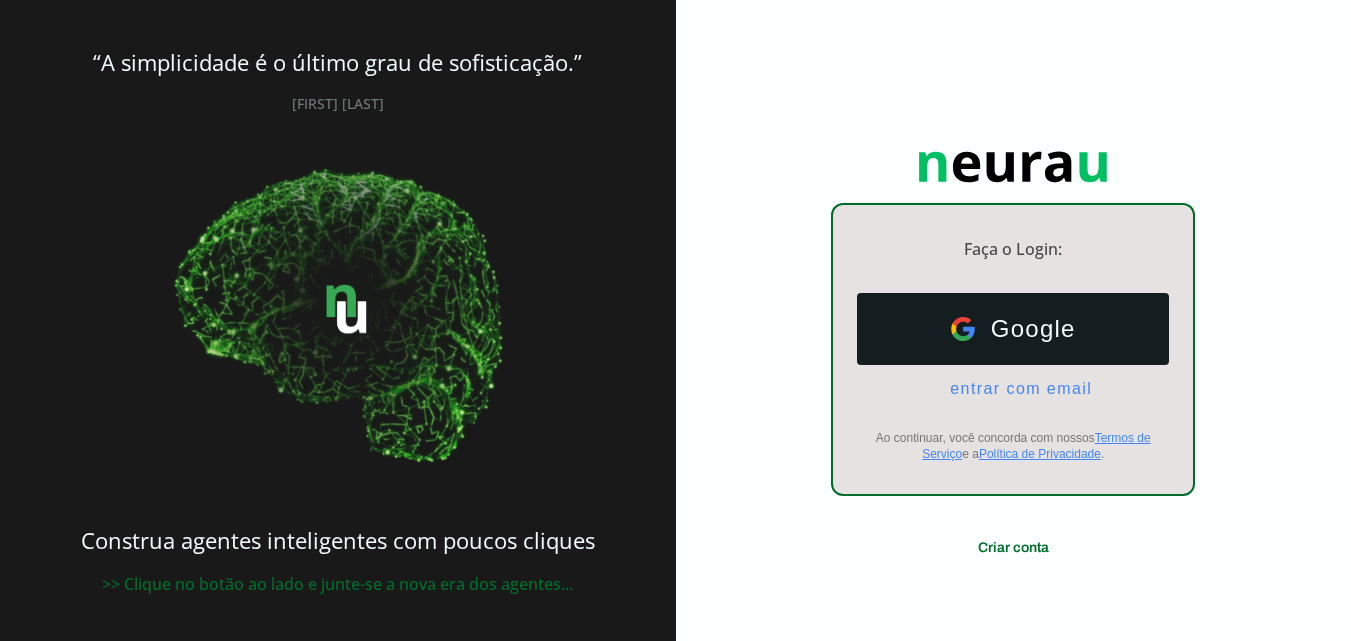 scroll, scrollTop: 0, scrollLeft: 0, axis: both 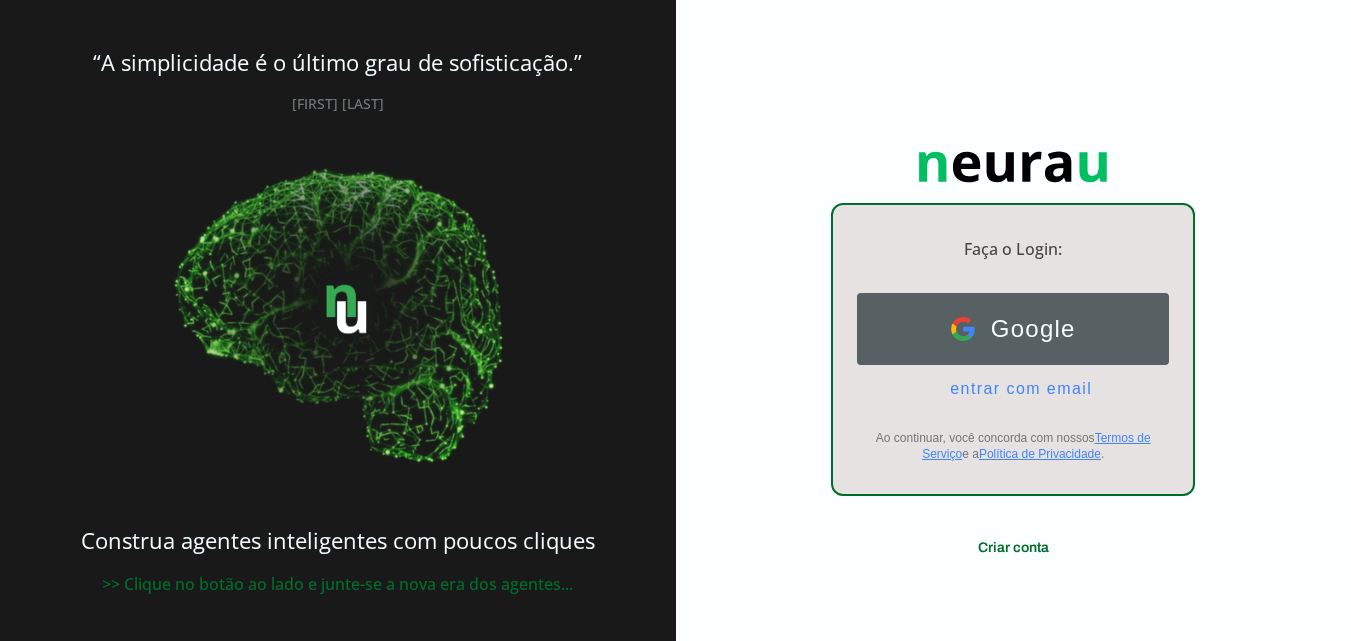 click on "Google" at bounding box center (1025, 329) 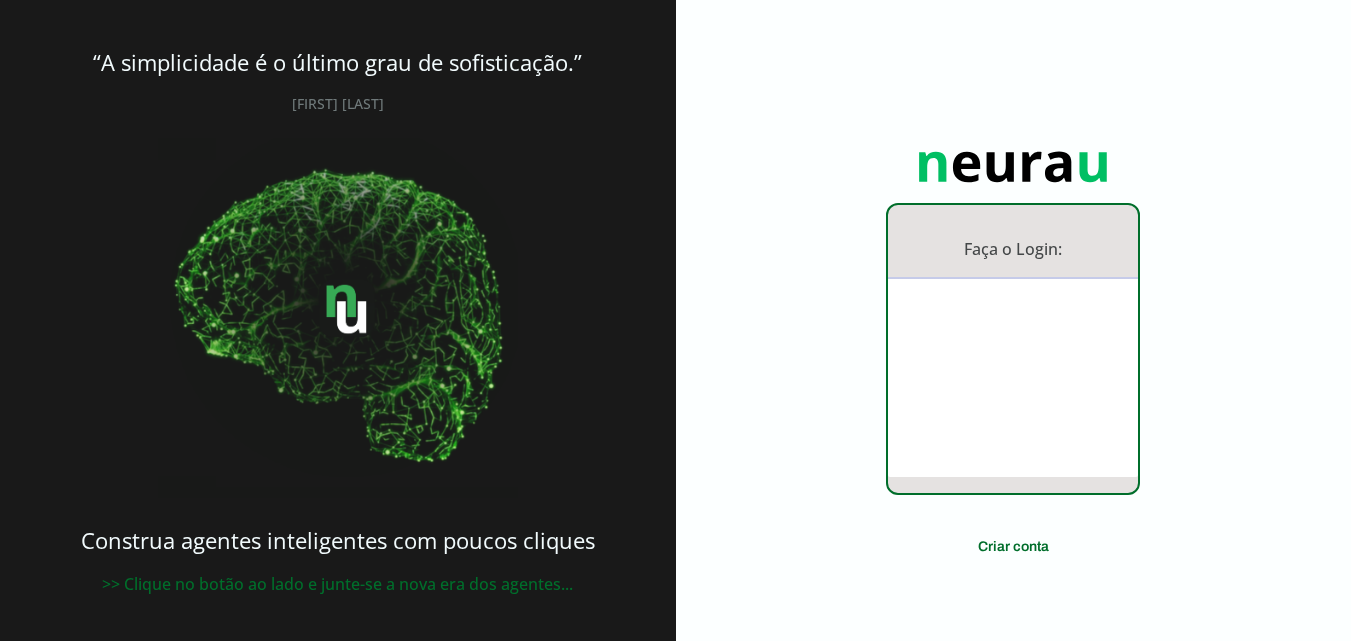 scroll, scrollTop: 0, scrollLeft: 0, axis: both 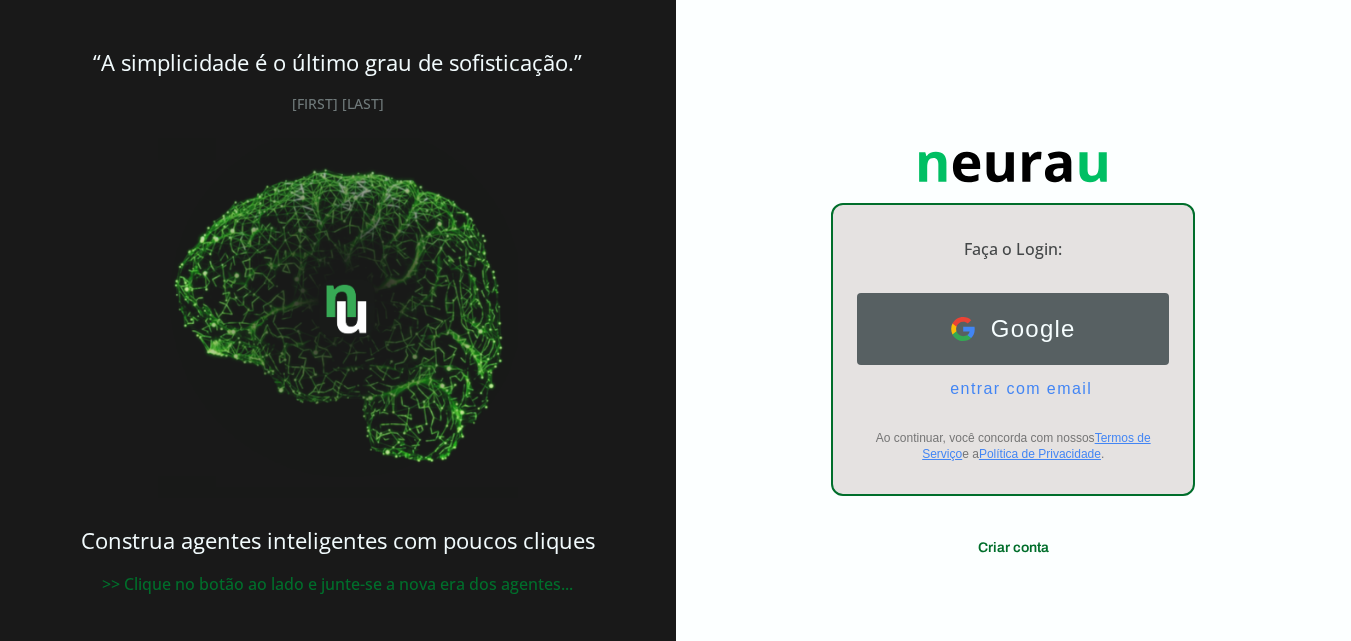 click on "Google" at bounding box center [1025, 329] 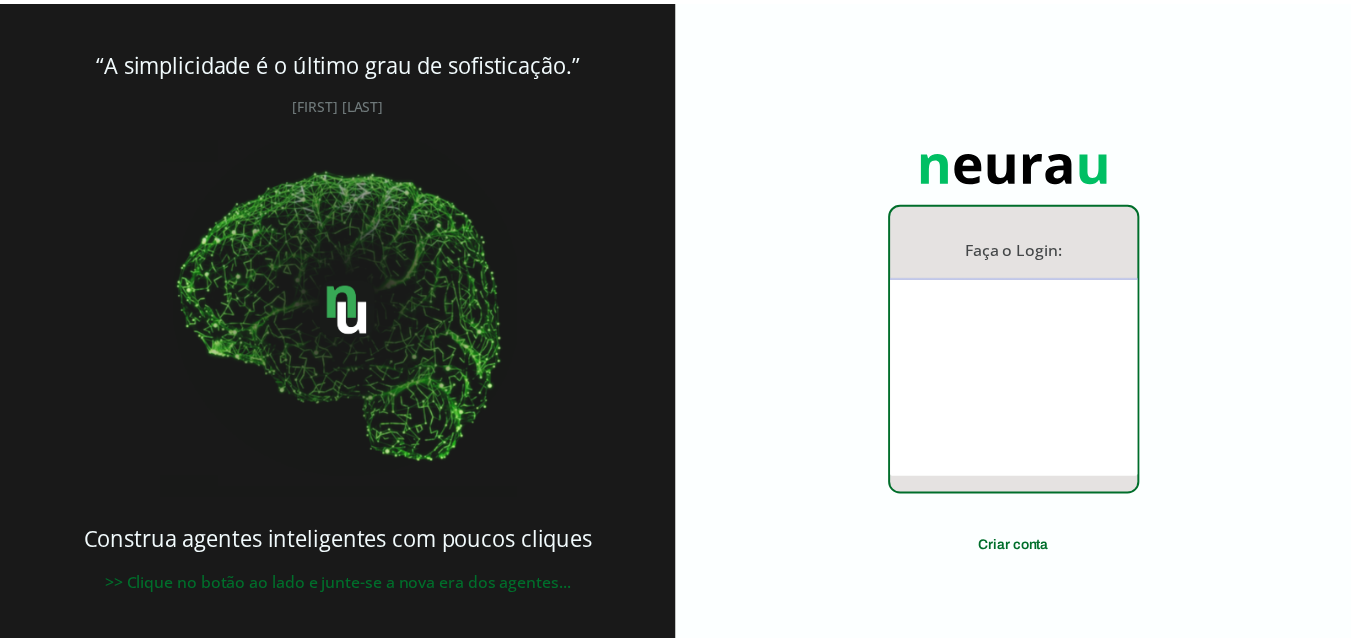 scroll, scrollTop: 0, scrollLeft: 0, axis: both 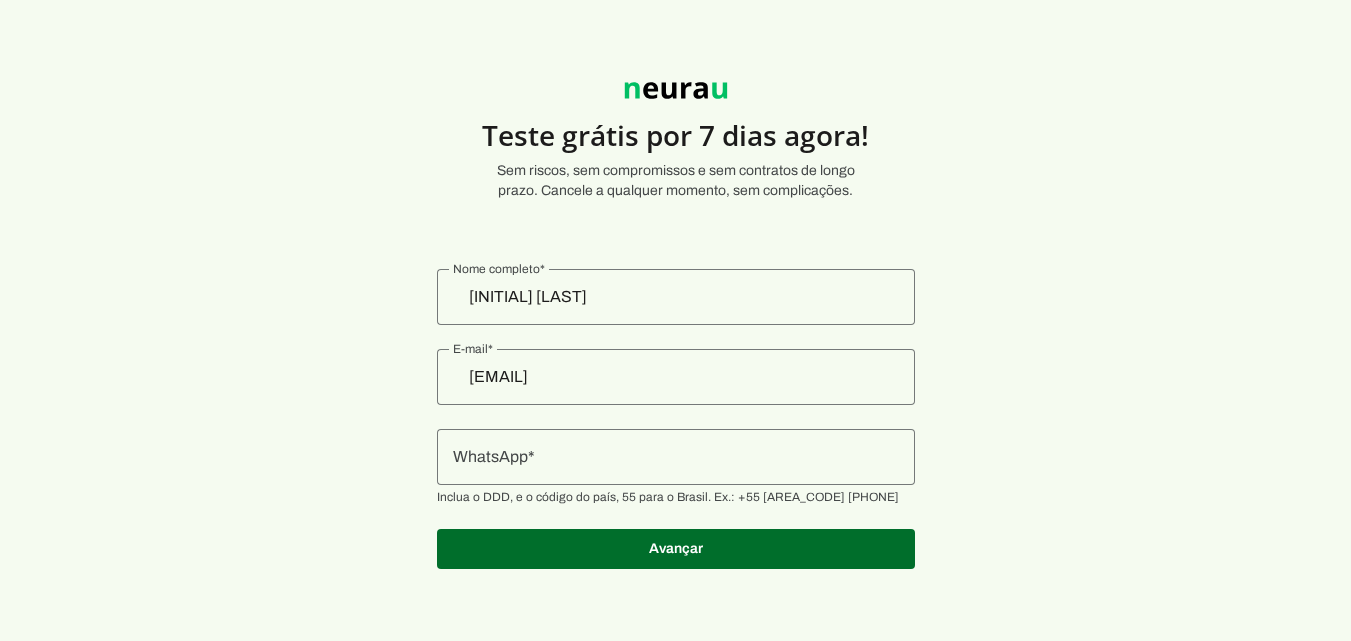 click on "Teste grátis por 7 dias agora!
Sem riscos, sem compromissos e sem contratos de longo prazo. Cancele
a qualquer momento, sem complicações." at bounding box center (675, 314) 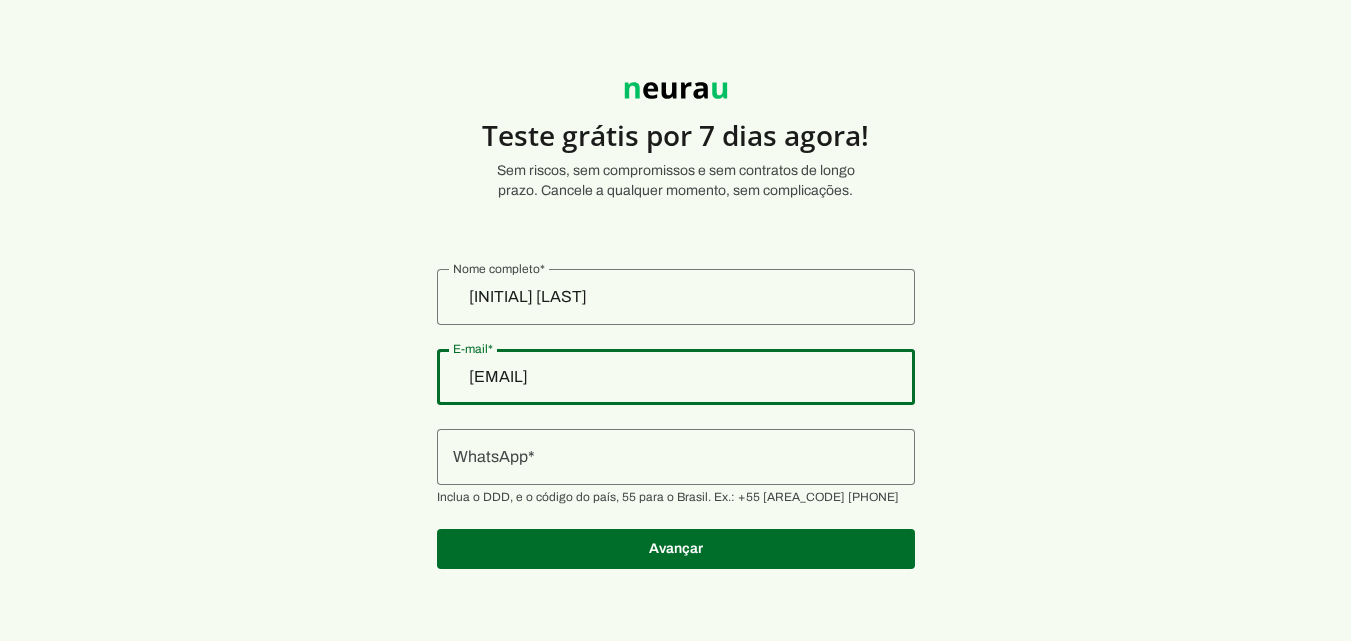 click on "[EMAIL]" 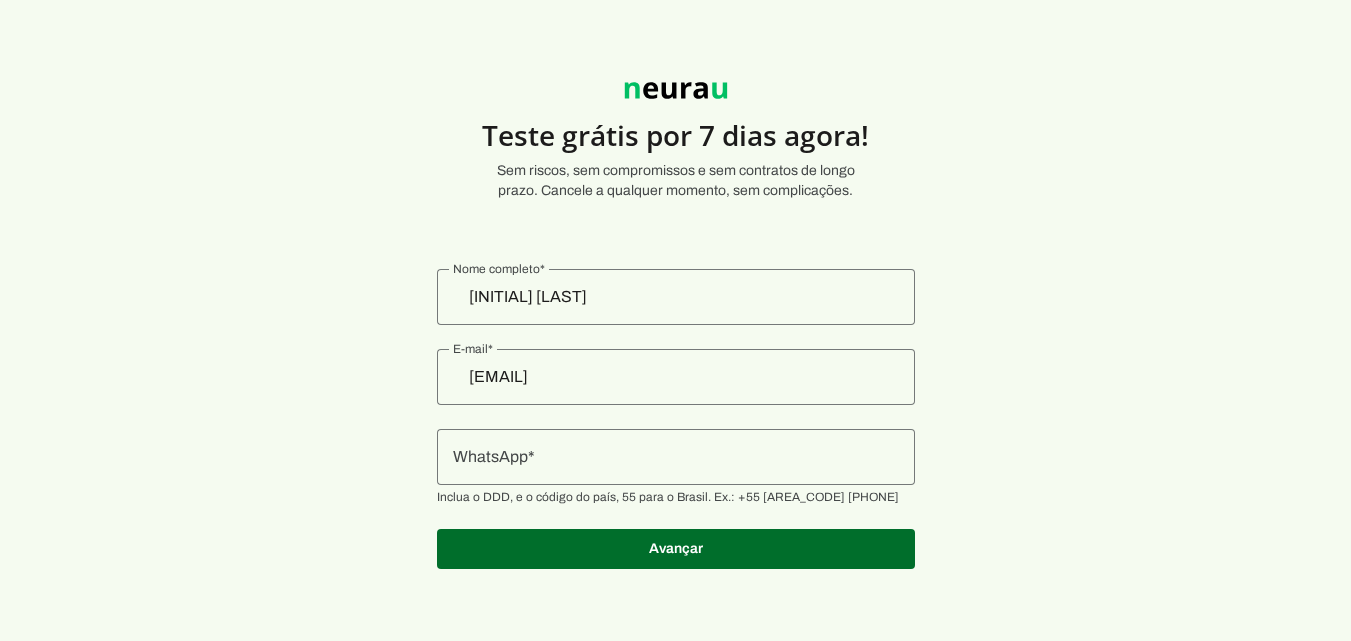 scroll, scrollTop: 0, scrollLeft: 0, axis: both 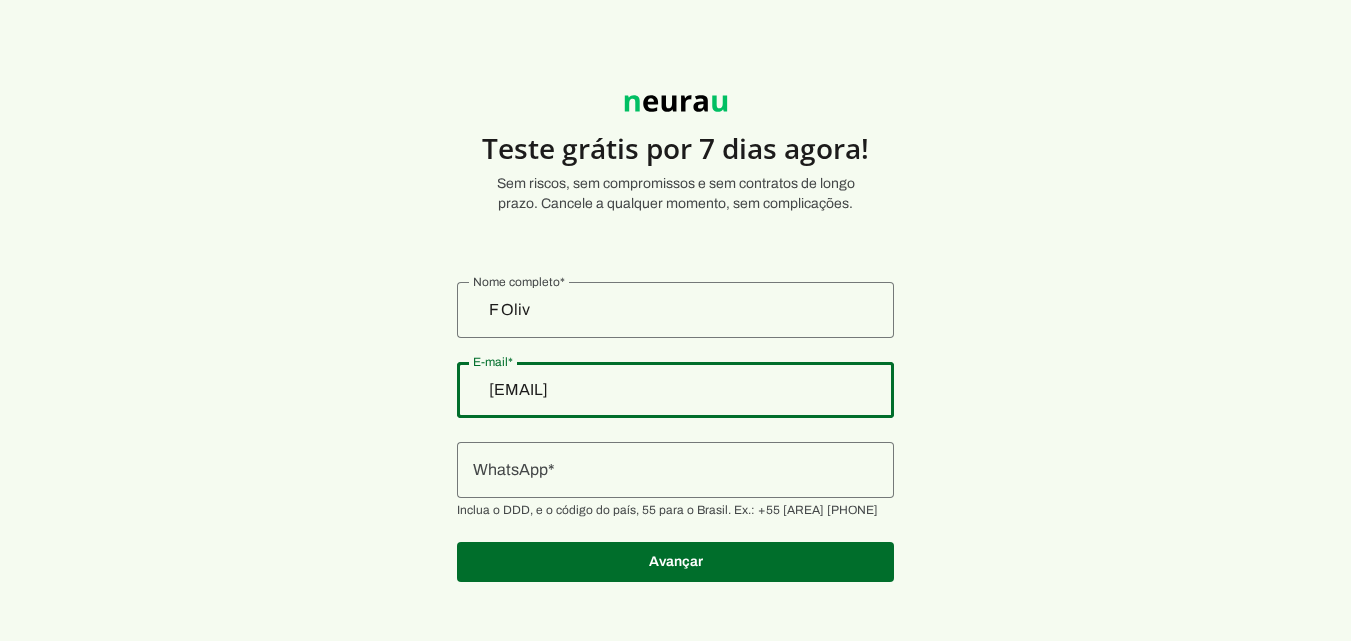 click on "[EMAIL]" 